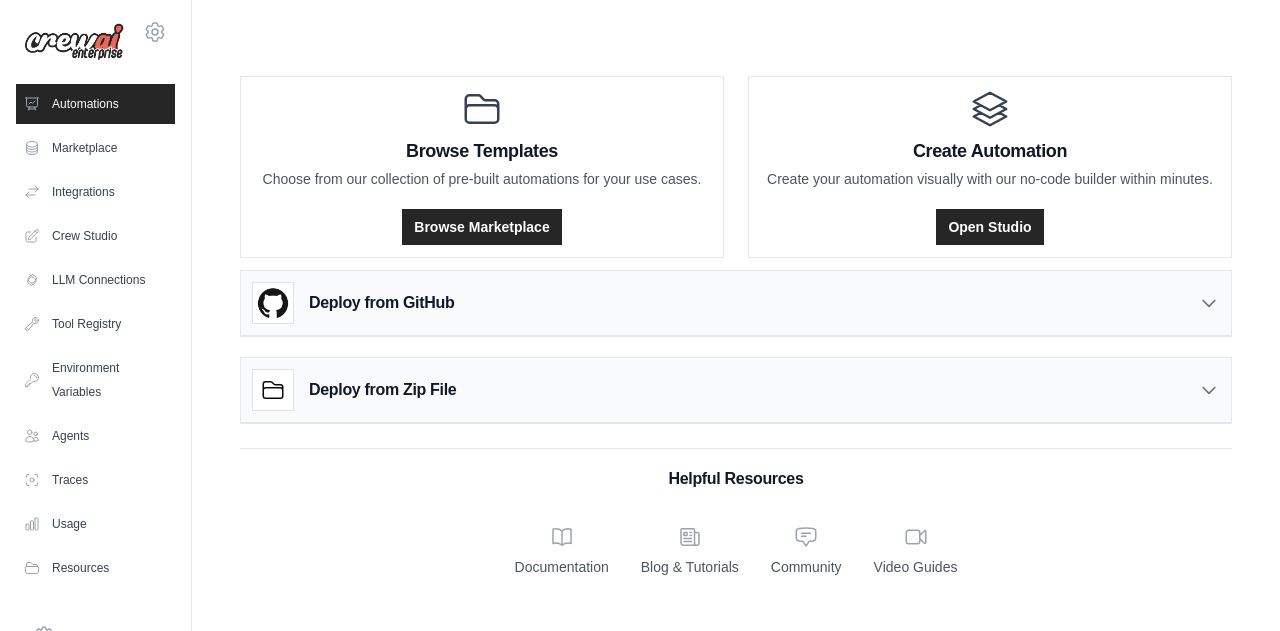 scroll, scrollTop: 0, scrollLeft: 0, axis: both 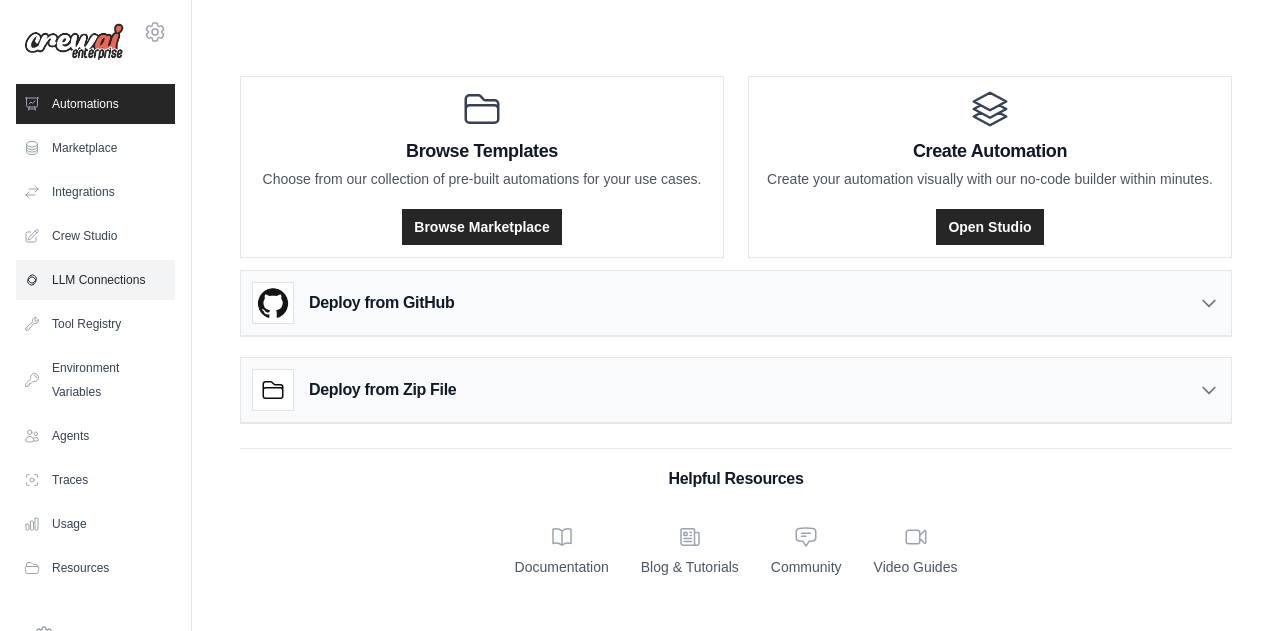 click on "LLM Connections" at bounding box center (95, 280) 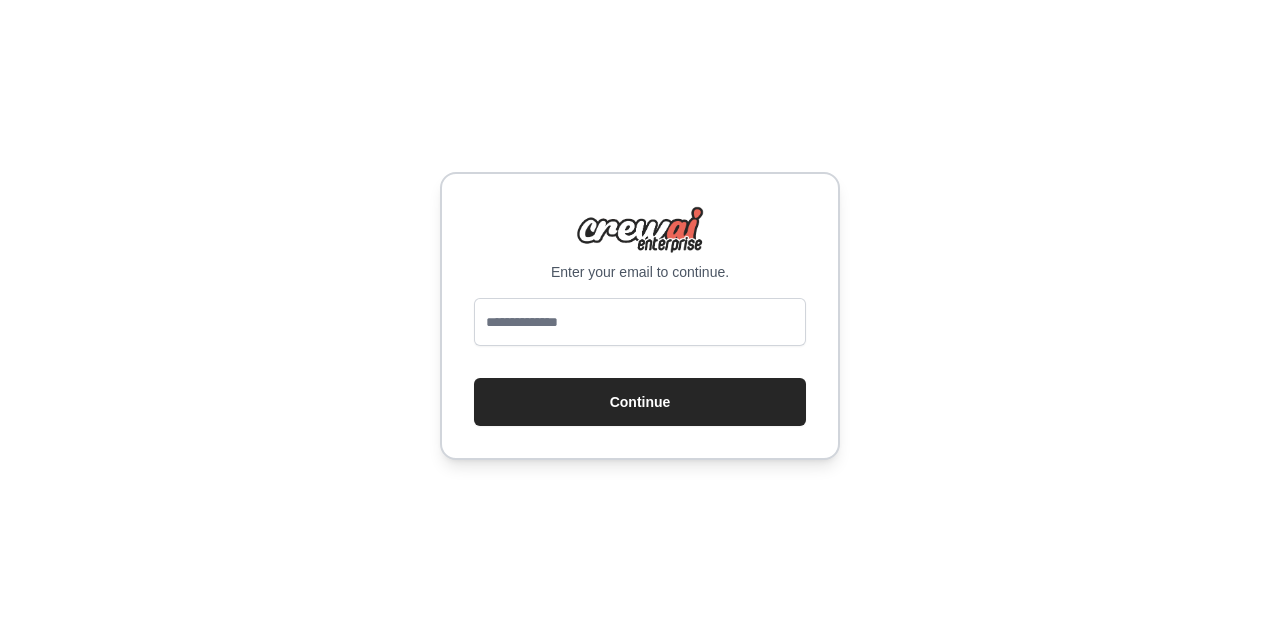 scroll, scrollTop: 0, scrollLeft: 0, axis: both 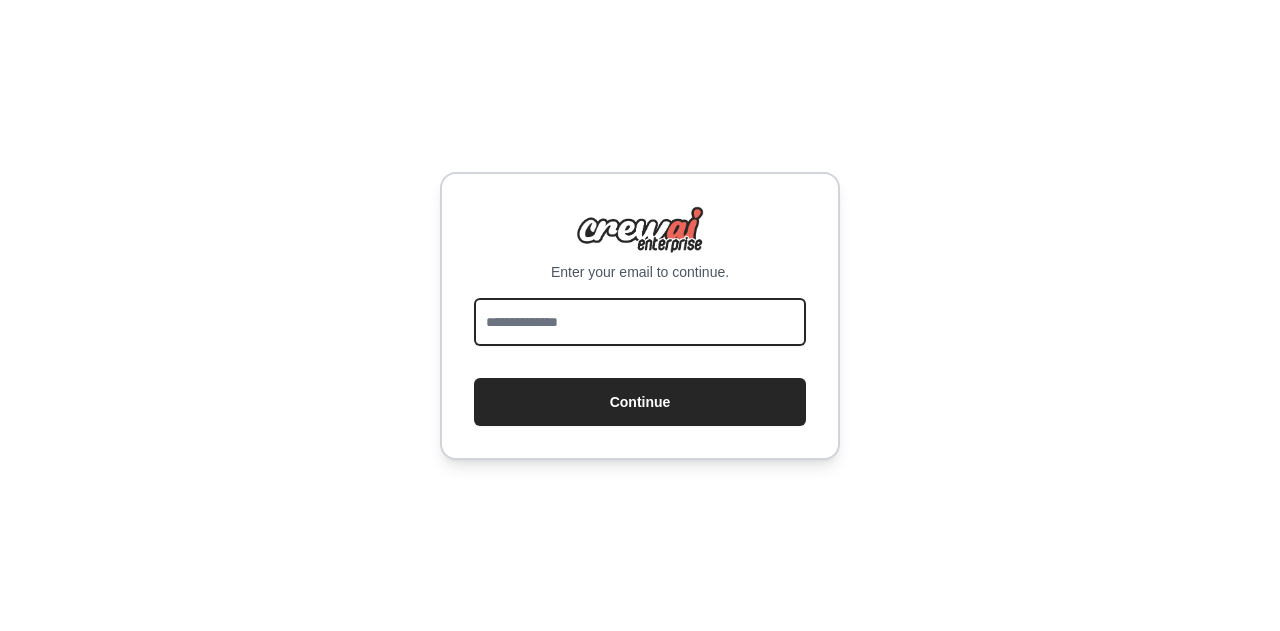 click at bounding box center (640, 326) 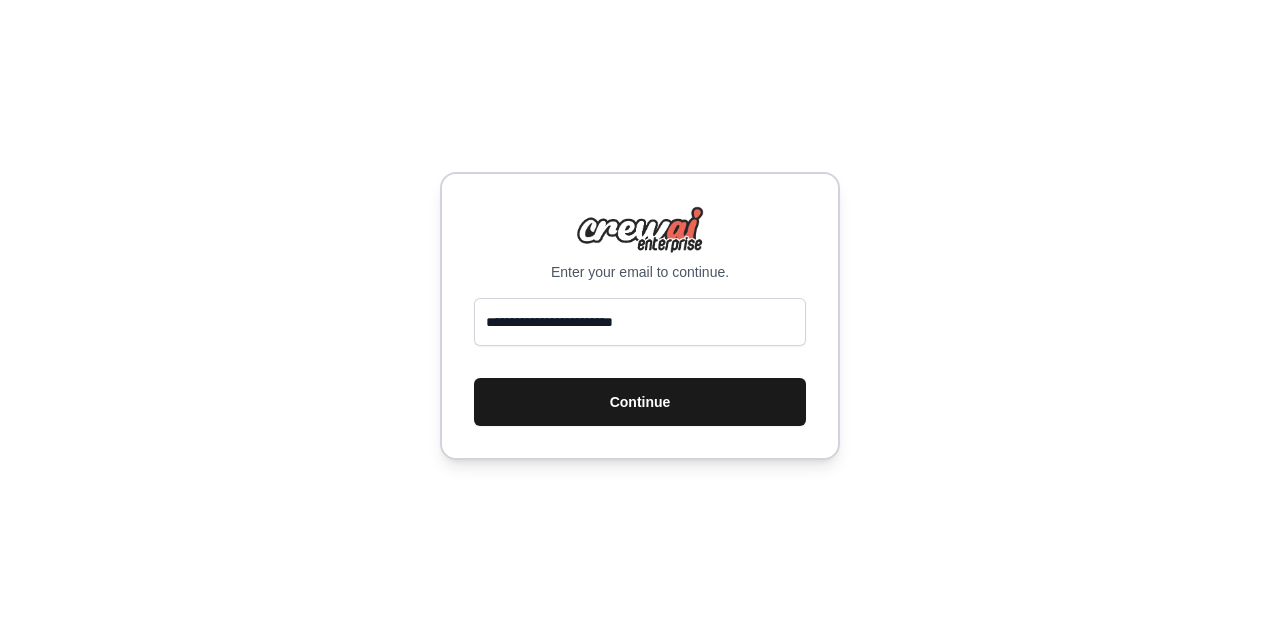 click on "Continue" at bounding box center (640, 402) 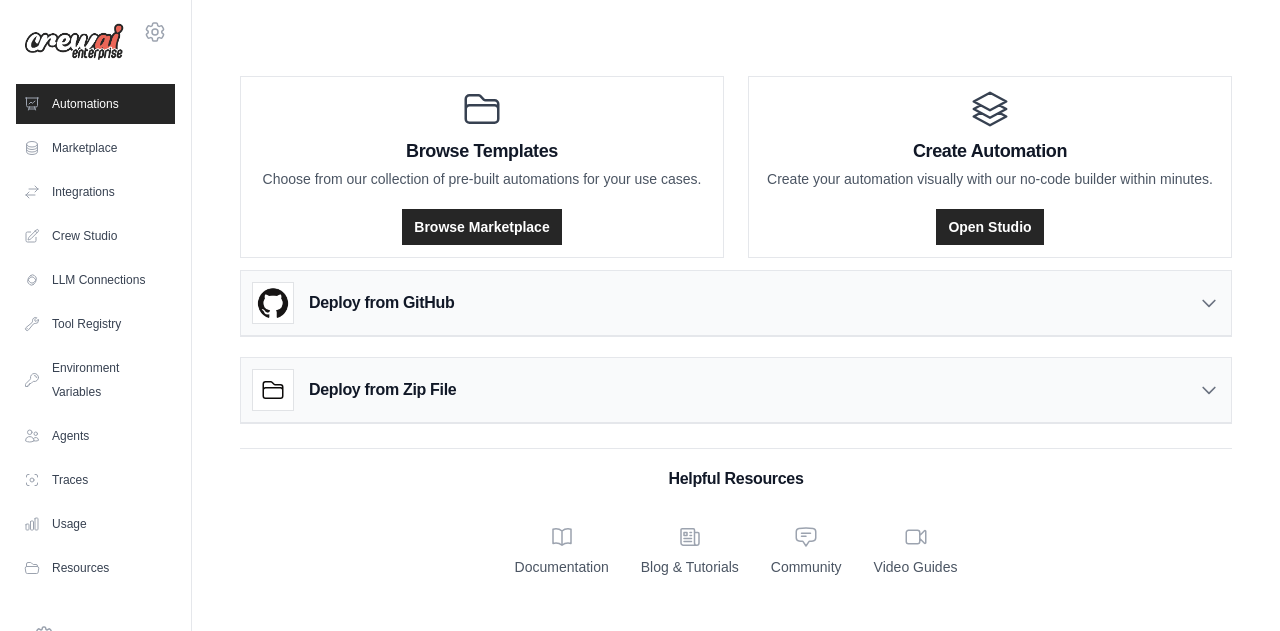 scroll, scrollTop: 0, scrollLeft: 0, axis: both 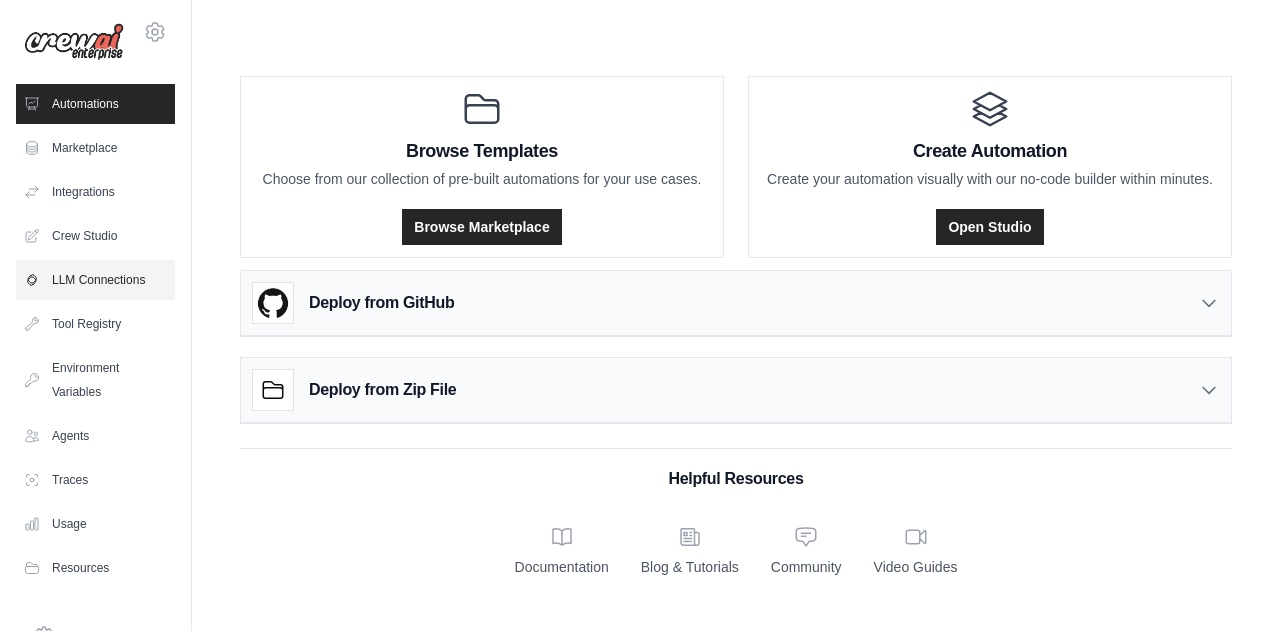 click on "LLM Connections" at bounding box center [95, 280] 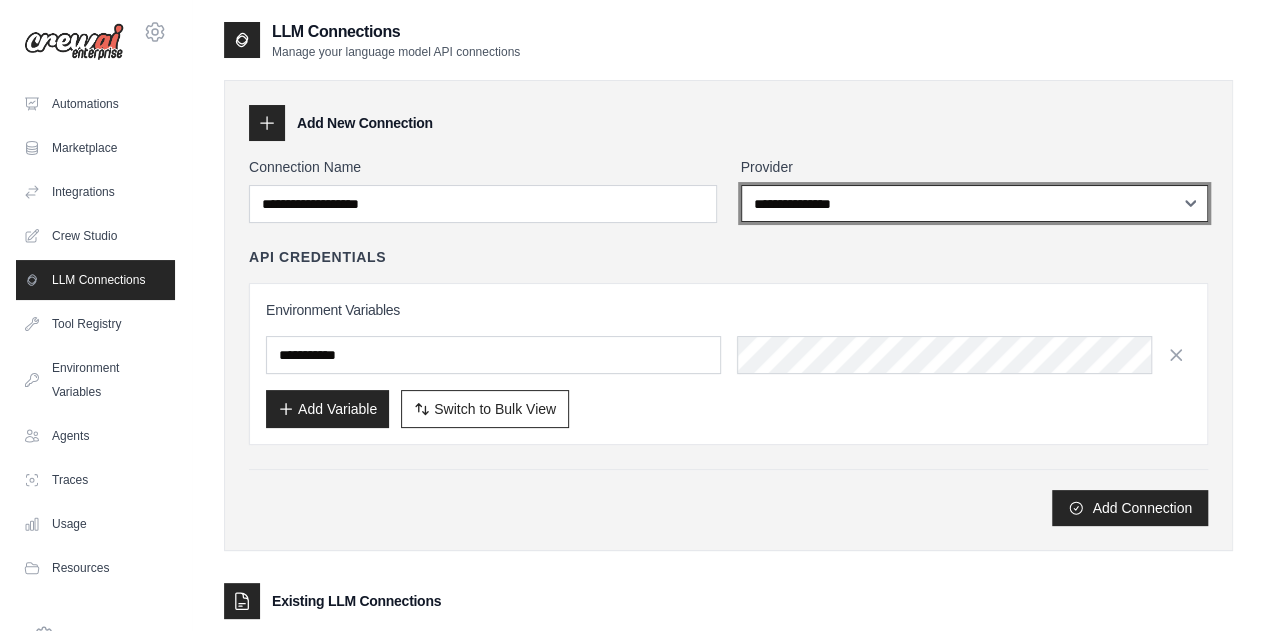 click on "**********" at bounding box center (975, 203) 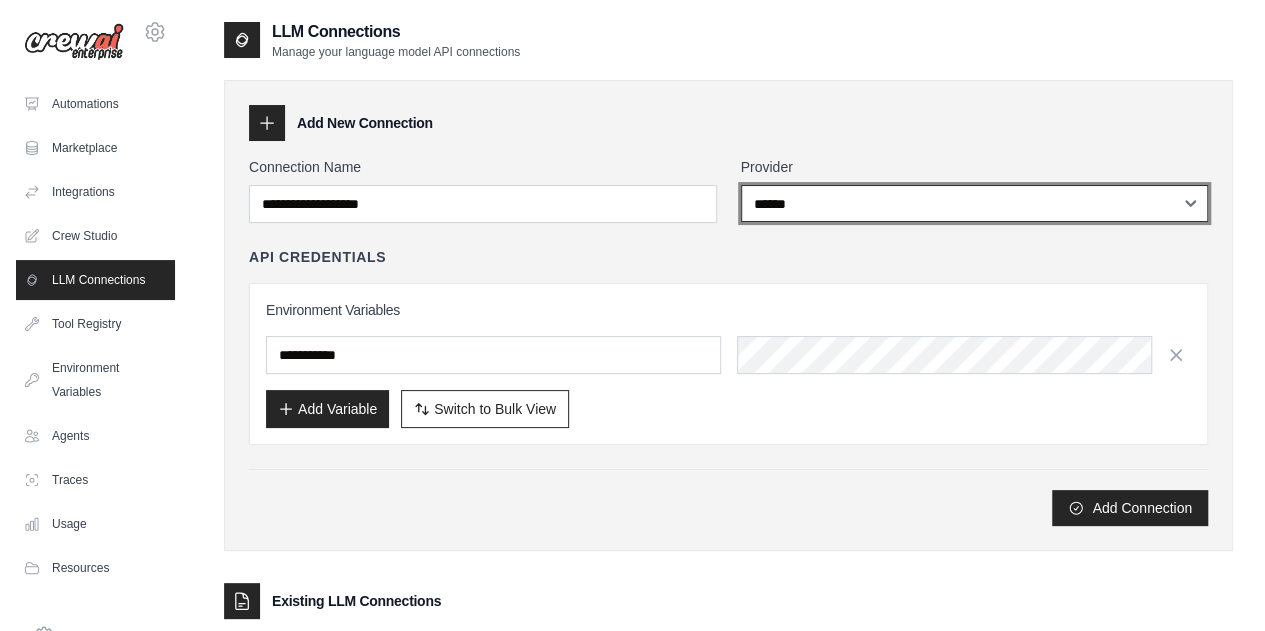 click on "**********" at bounding box center (975, 203) 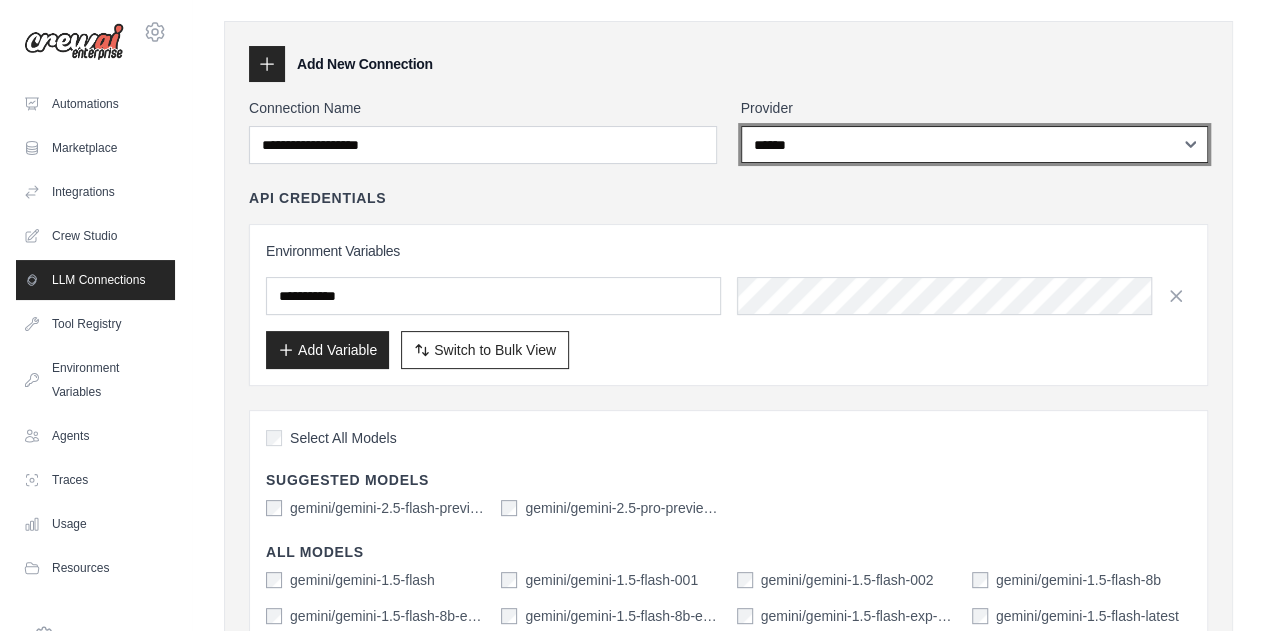 scroll, scrollTop: 100, scrollLeft: 0, axis: vertical 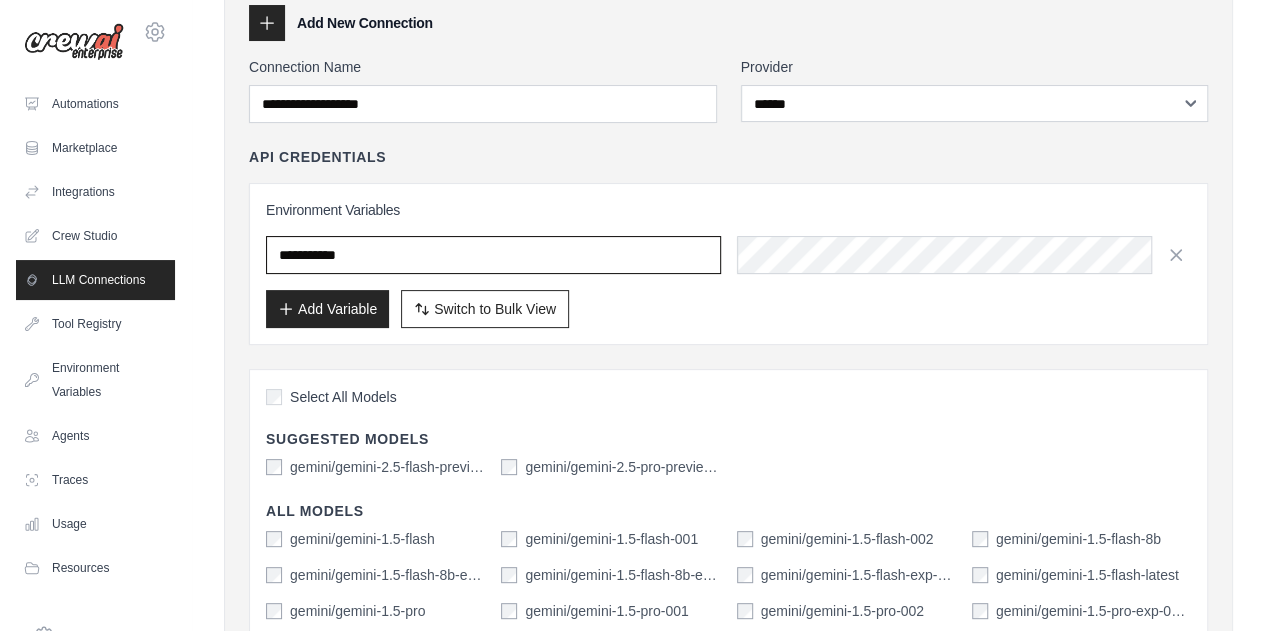 click at bounding box center [493, 255] 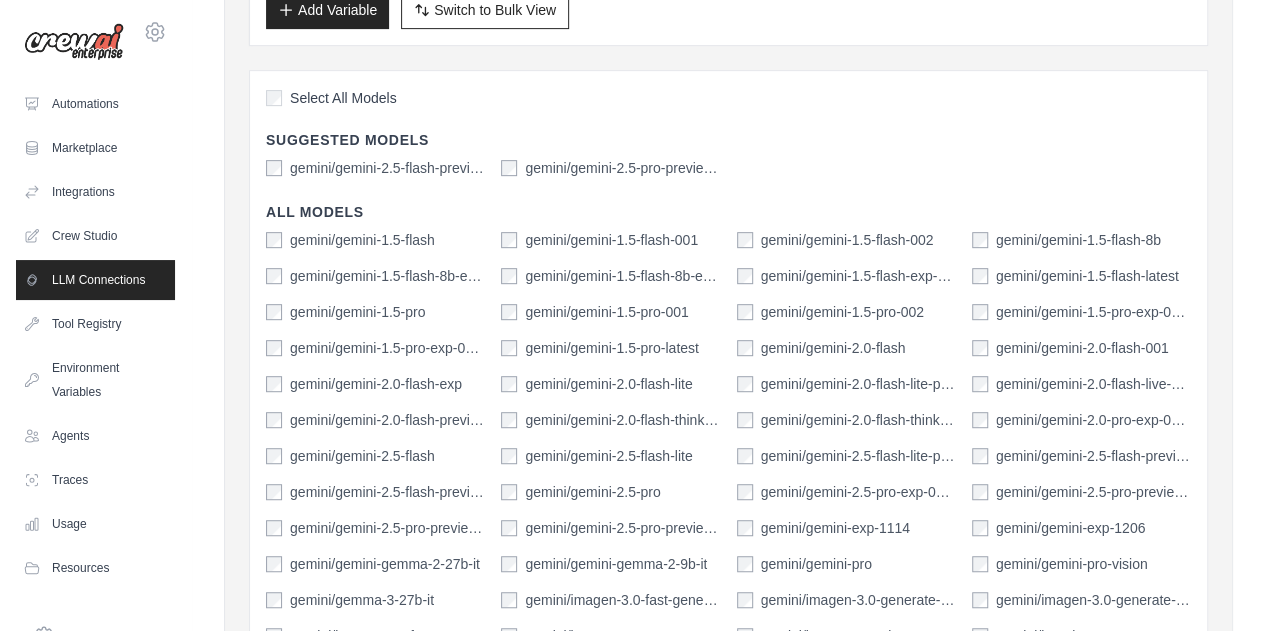scroll, scrollTop: 400, scrollLeft: 0, axis: vertical 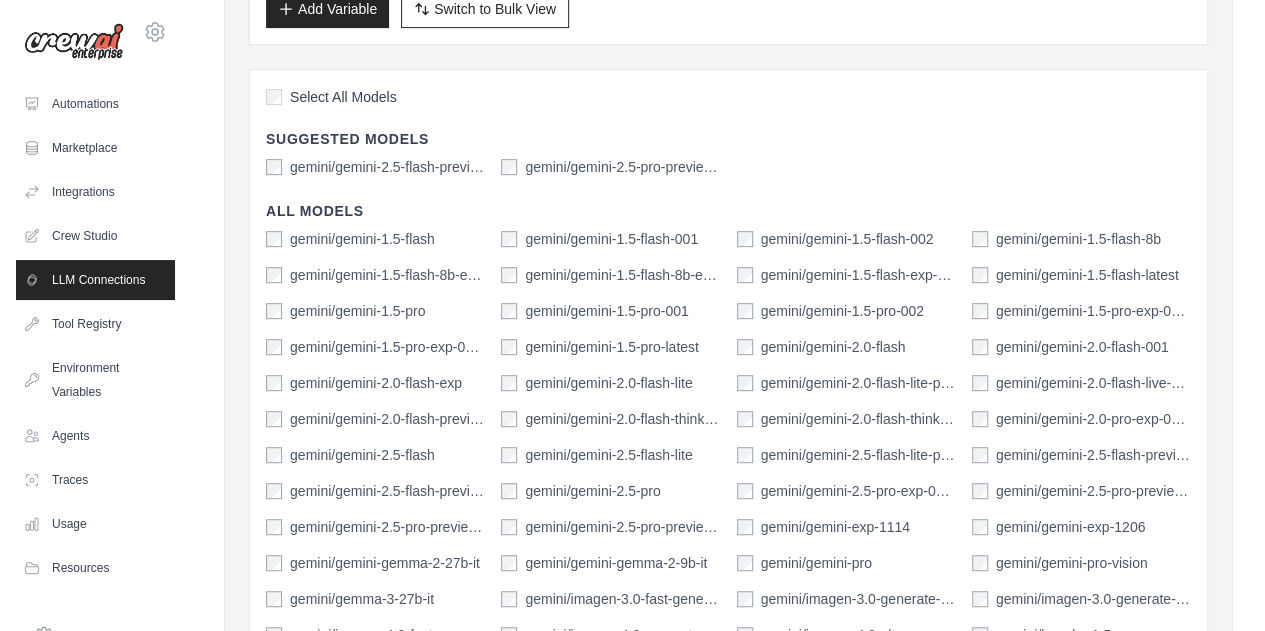 click on "gemini/gemini-1.5-flash" at bounding box center (350, 239) 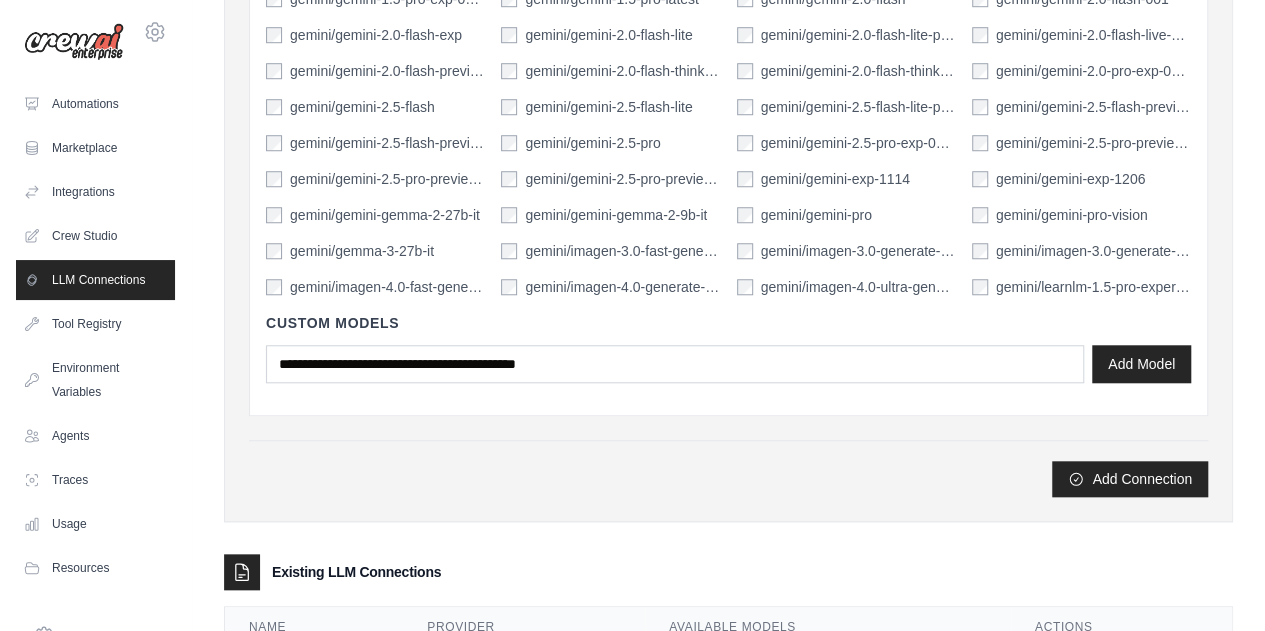 scroll, scrollTop: 864, scrollLeft: 0, axis: vertical 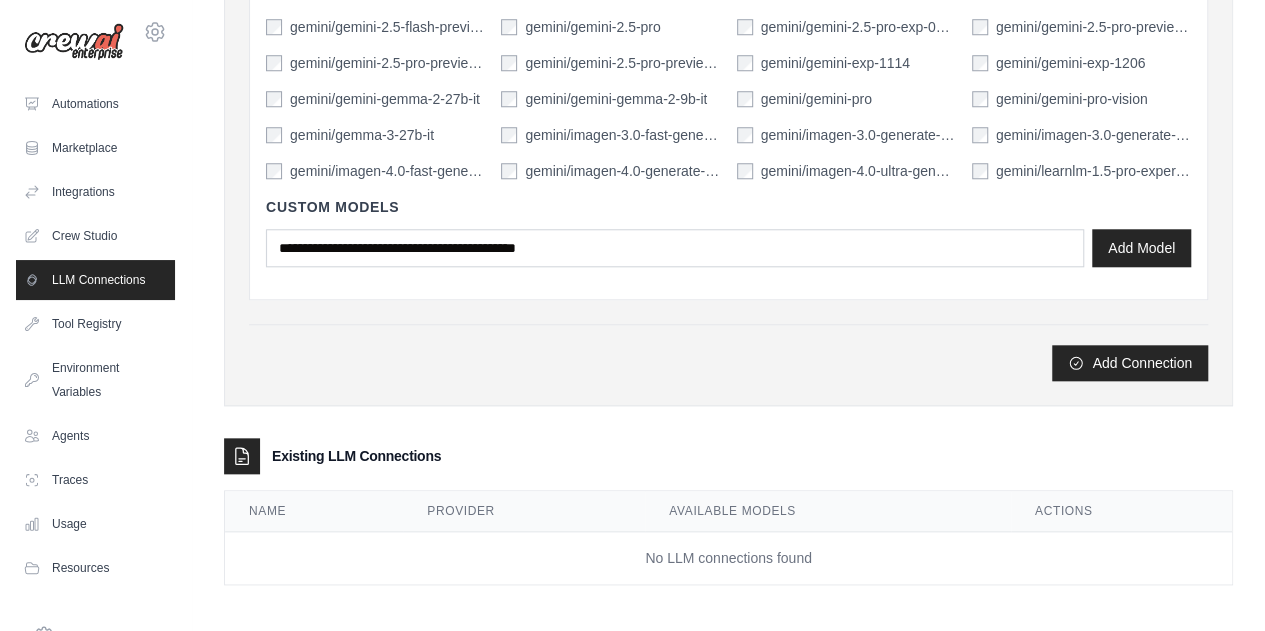 click on "Add Connection" at bounding box center (1130, 363) 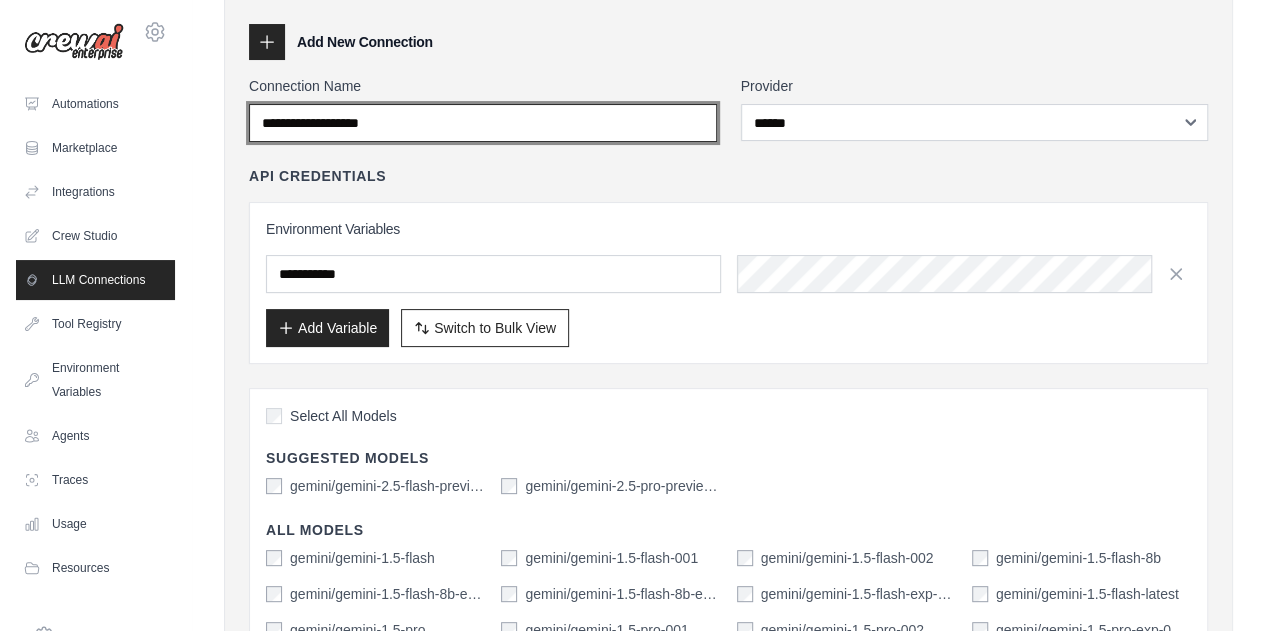 scroll, scrollTop: 0, scrollLeft: 0, axis: both 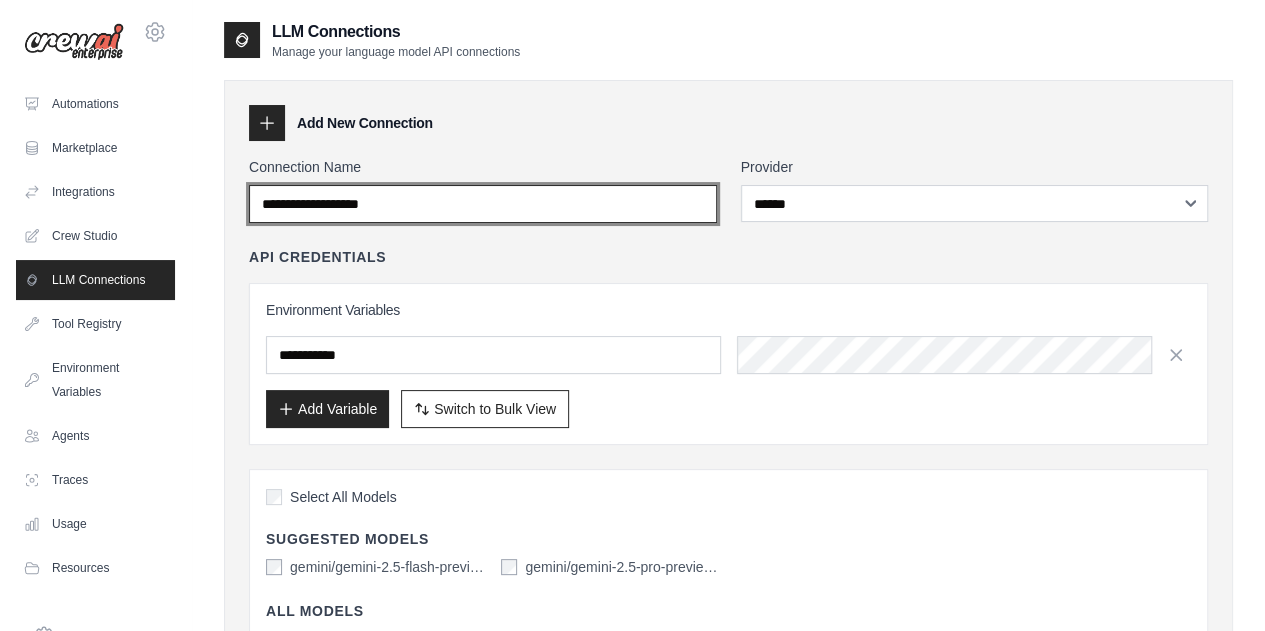 drag, startPoint x: 465, startPoint y: 210, endPoint x: 248, endPoint y: 203, distance: 217.11287 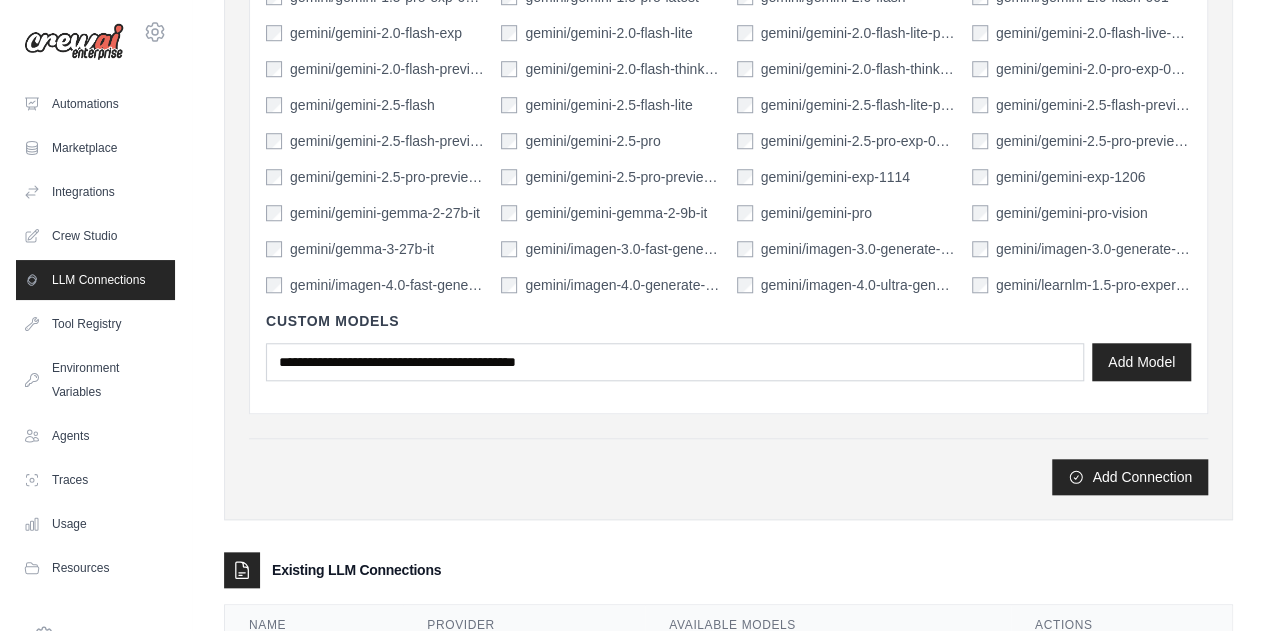 scroll, scrollTop: 864, scrollLeft: 0, axis: vertical 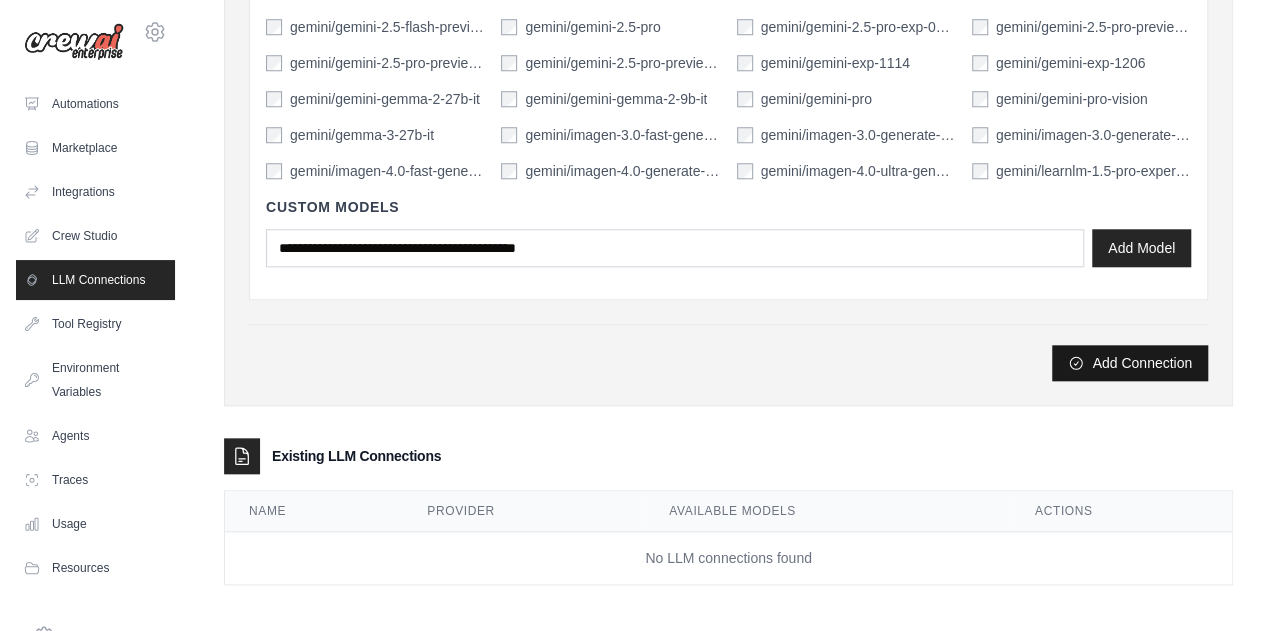 type on "****" 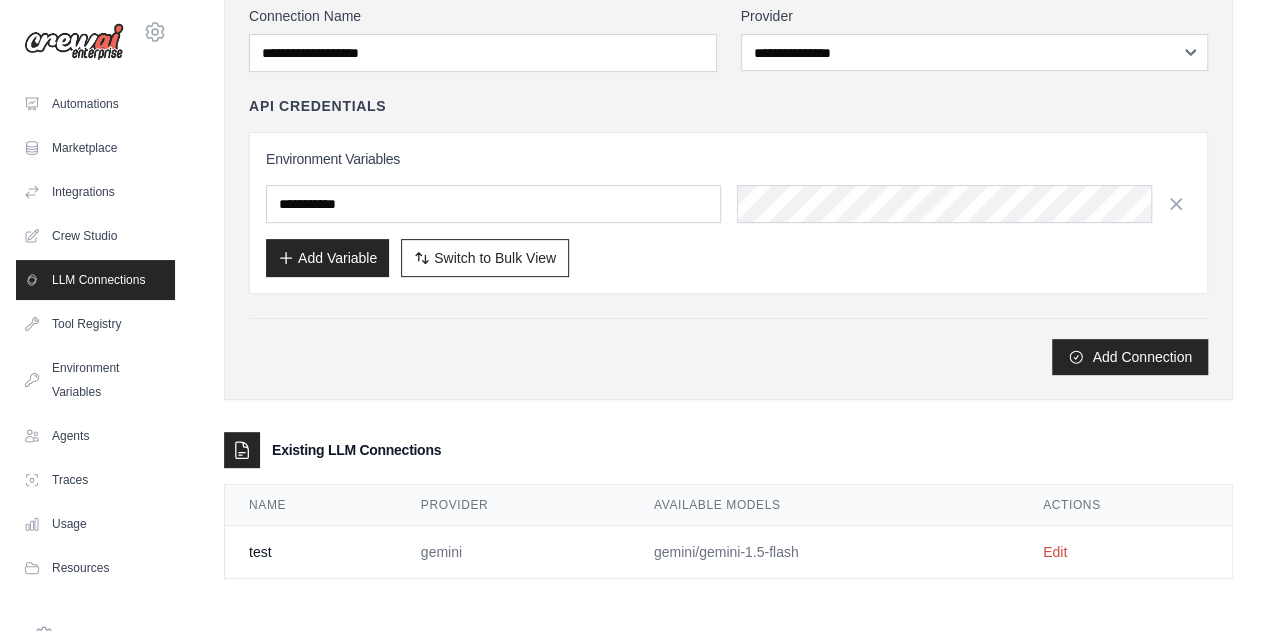 scroll, scrollTop: 0, scrollLeft: 0, axis: both 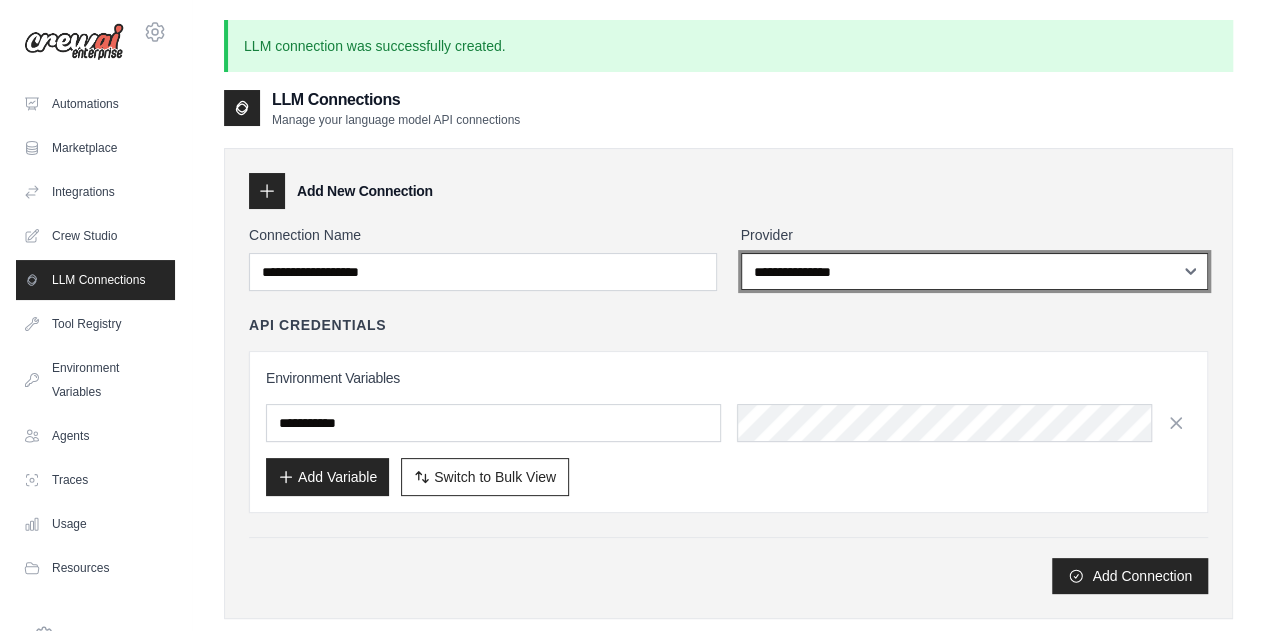 click on "**********" at bounding box center (975, 271) 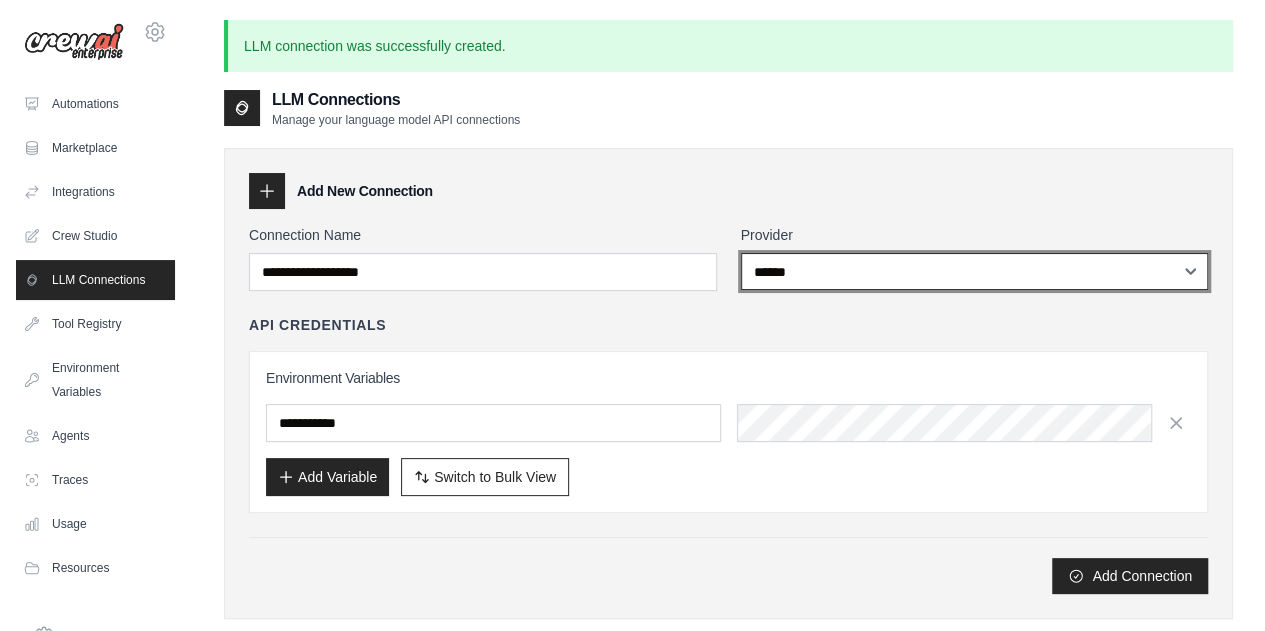 click on "**********" at bounding box center (975, 271) 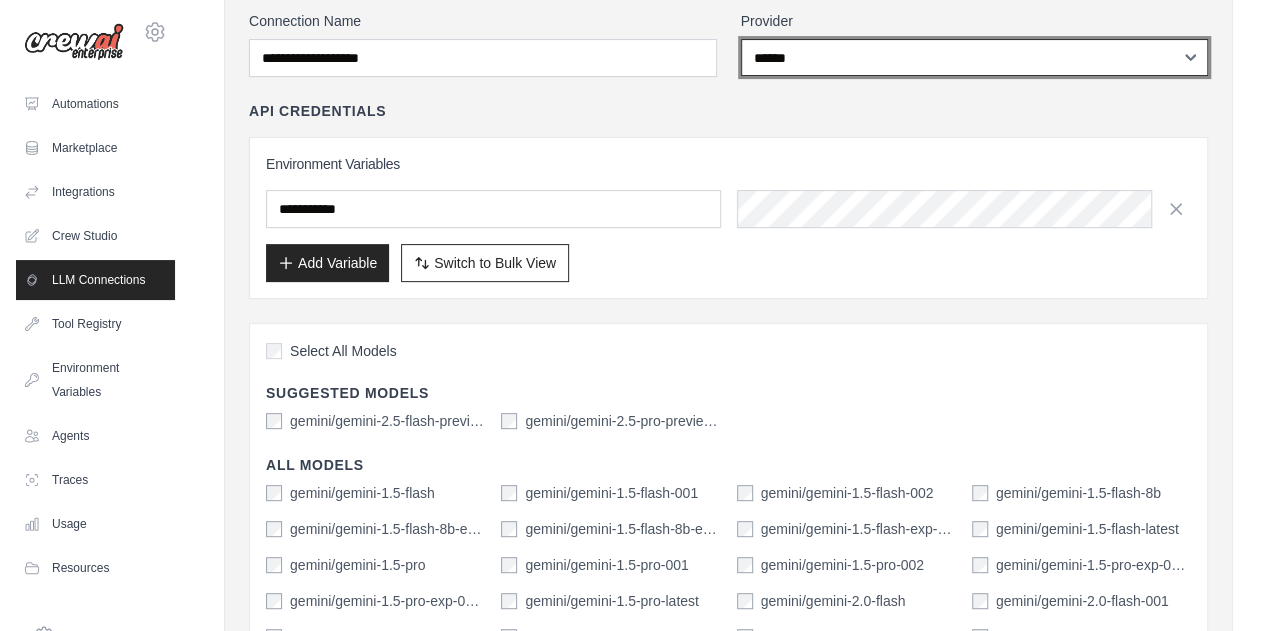 scroll, scrollTop: 0, scrollLeft: 0, axis: both 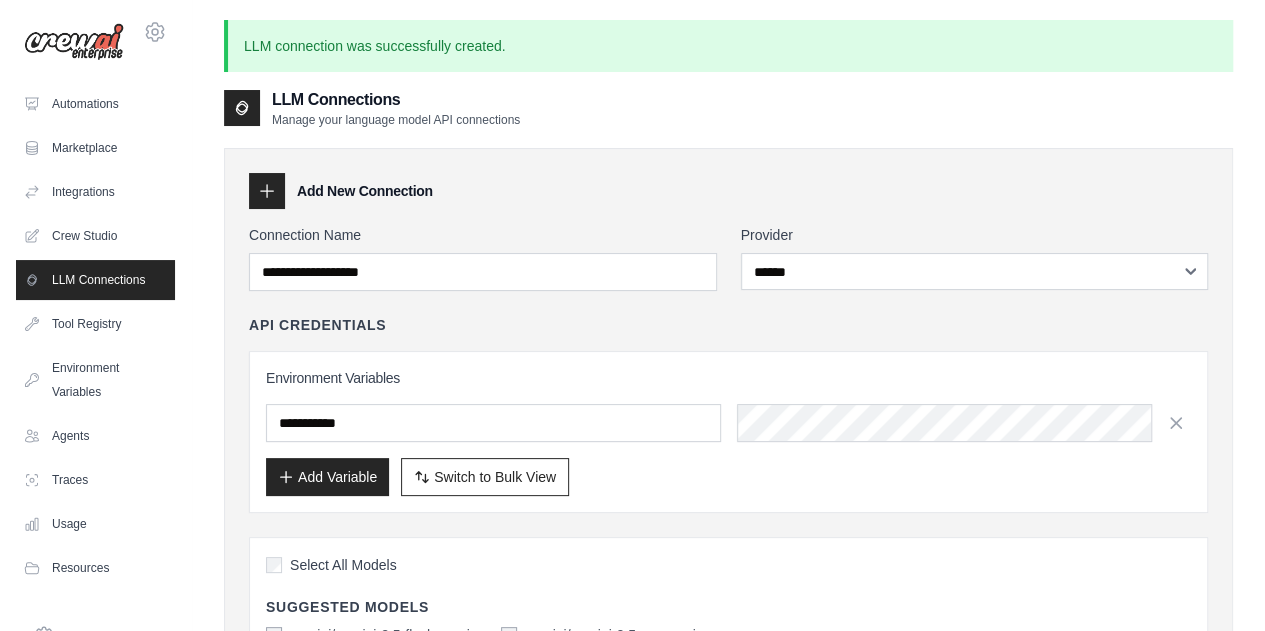 click on "LLM Connections" at bounding box center [95, 280] 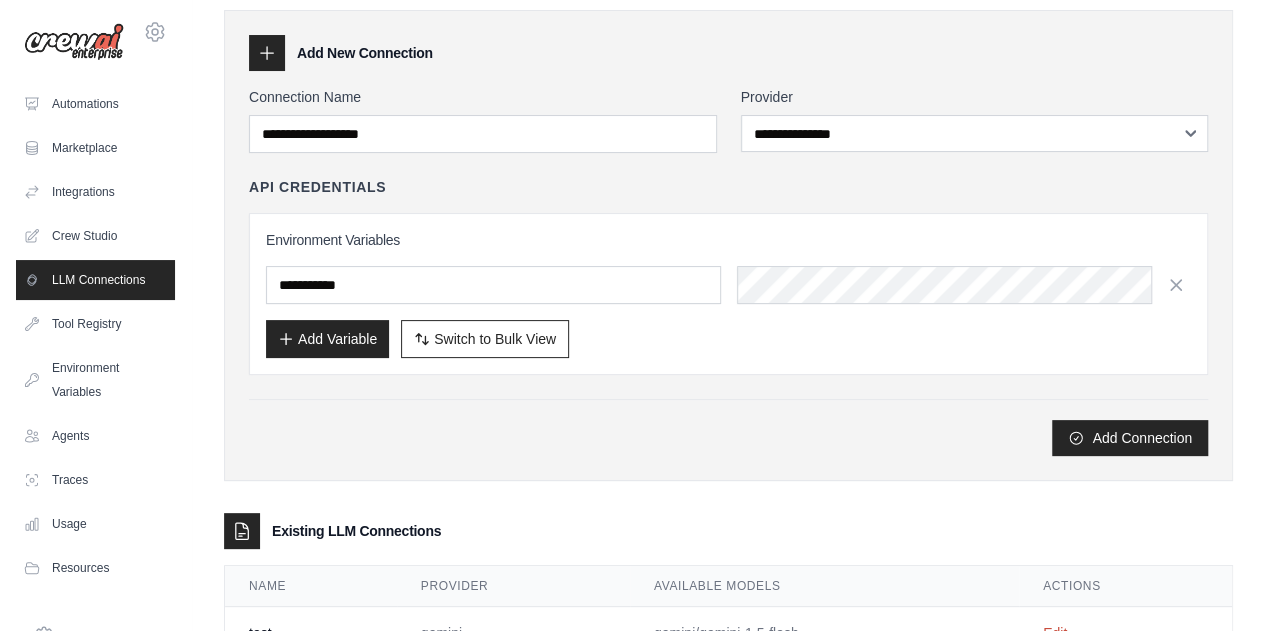 scroll, scrollTop: 146, scrollLeft: 0, axis: vertical 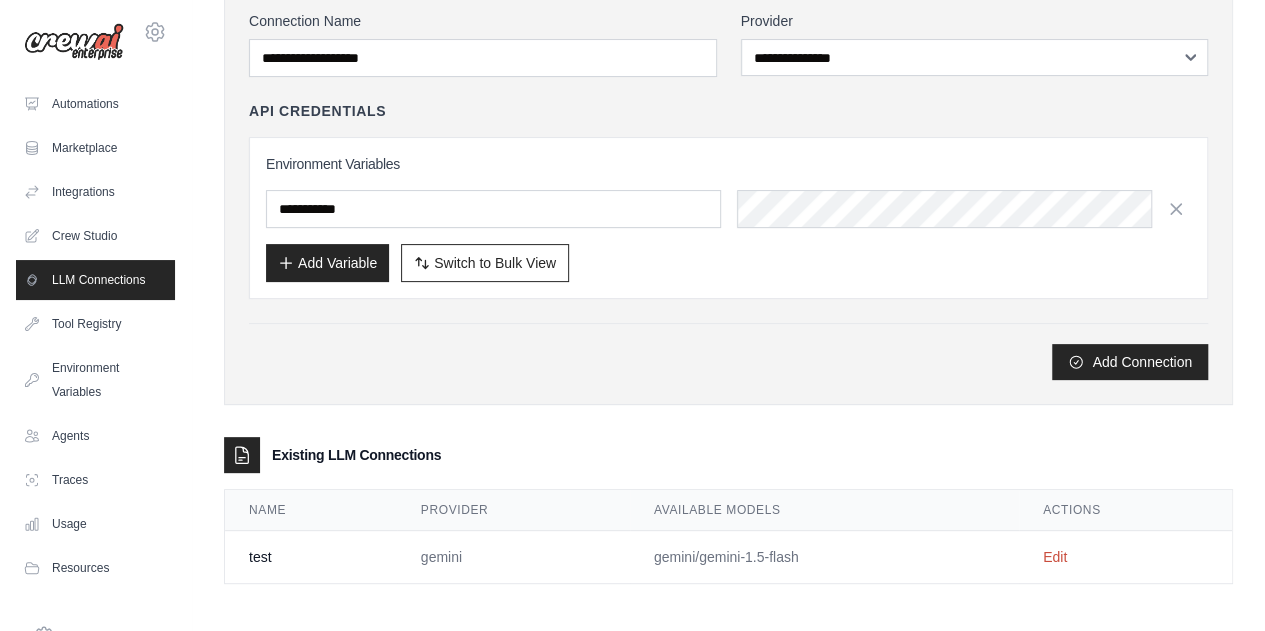 click on "test" at bounding box center (311, 557) 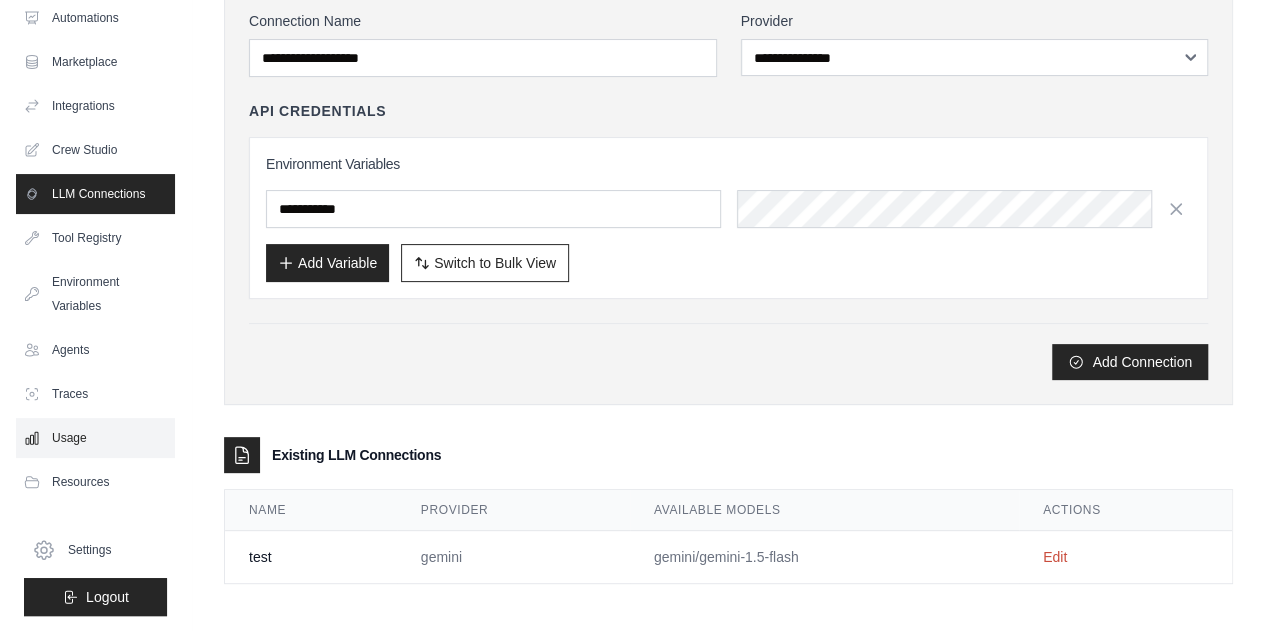 scroll, scrollTop: 0, scrollLeft: 0, axis: both 